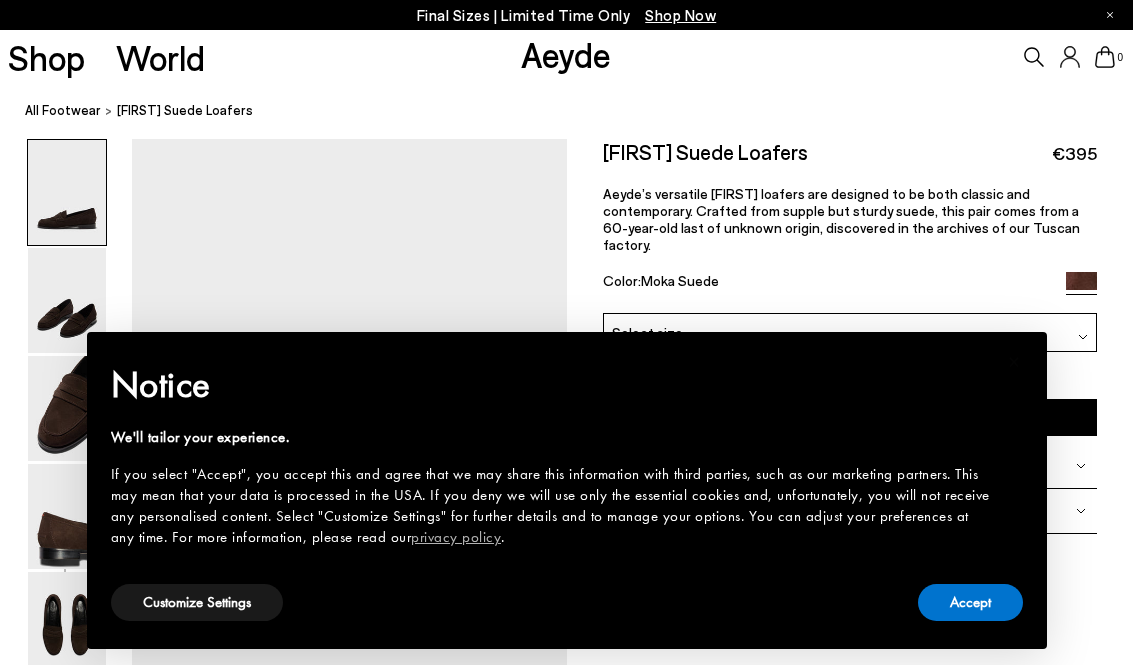 scroll, scrollTop: 0, scrollLeft: 0, axis: both 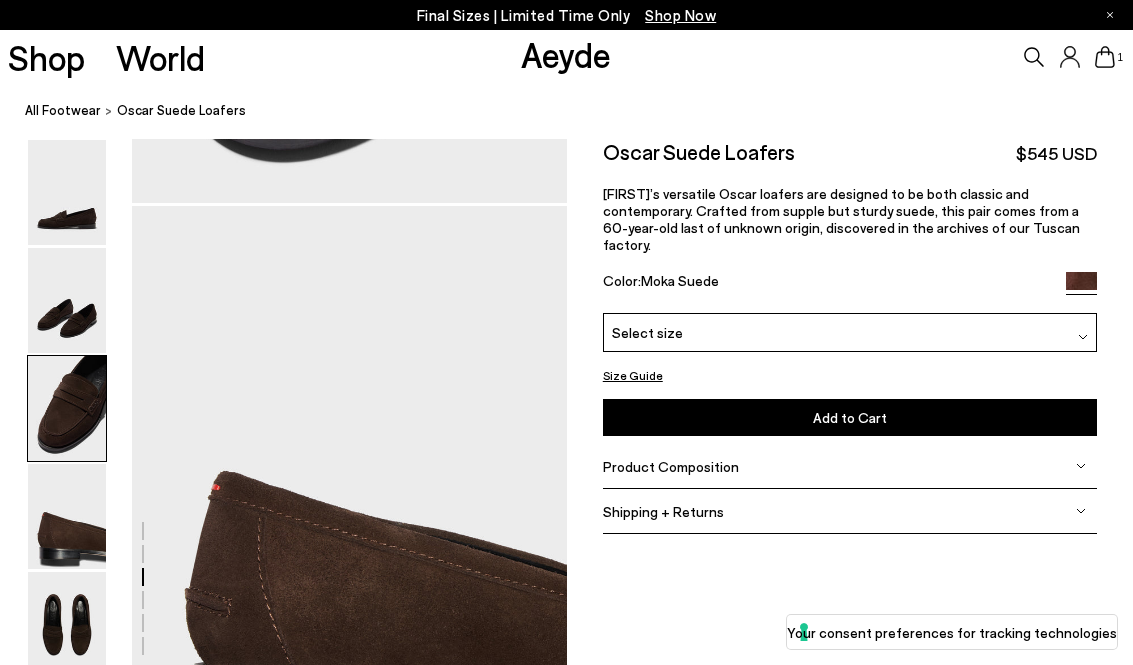 click on "Moka Suede" at bounding box center [680, 280] 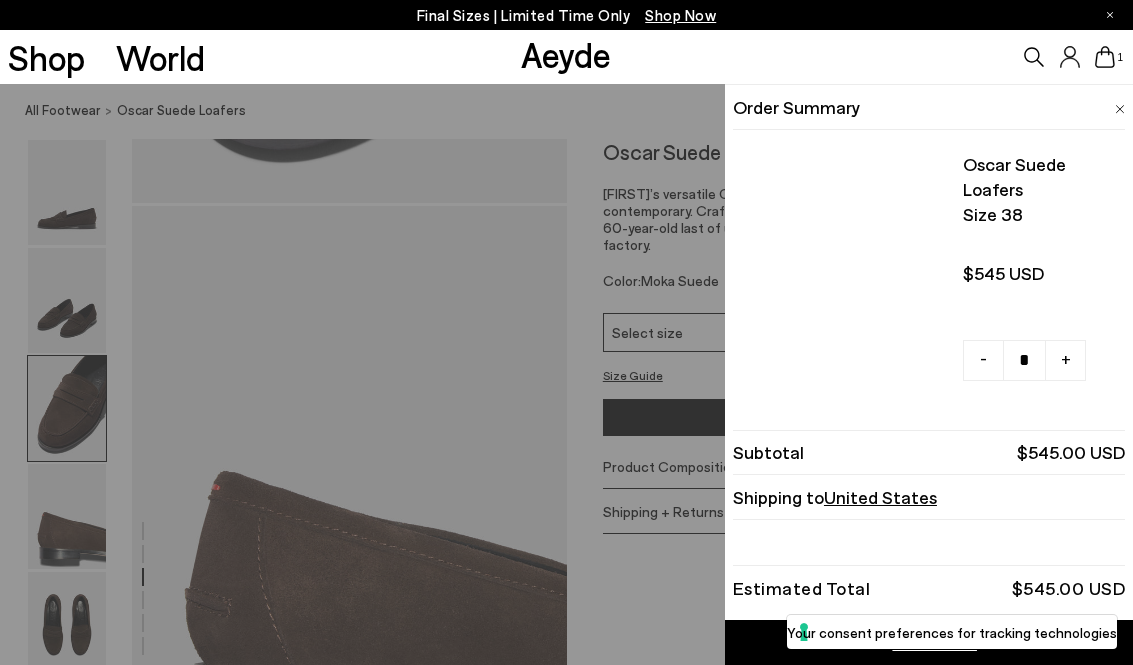click 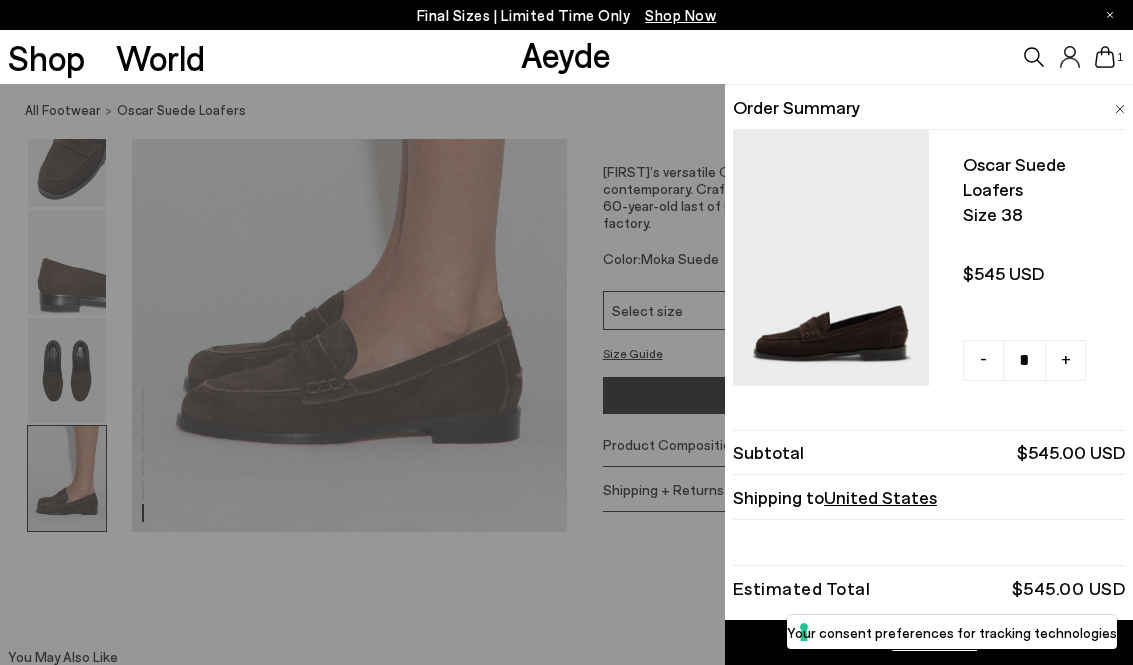 scroll, scrollTop: 3042, scrollLeft: 0, axis: vertical 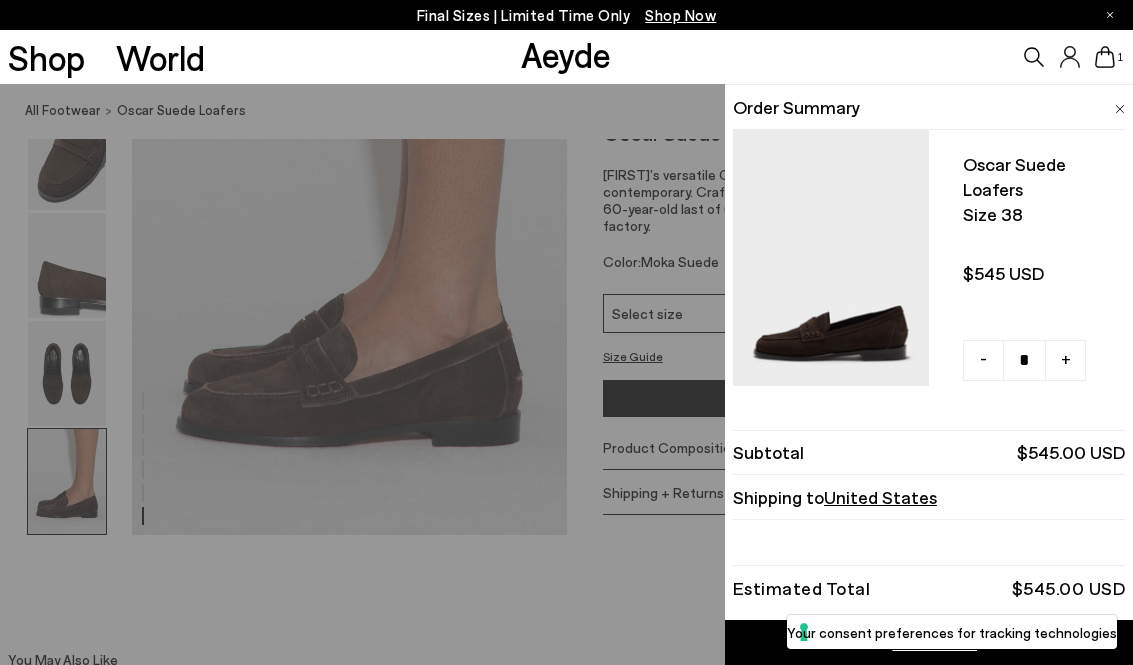click at bounding box center (831, 266) 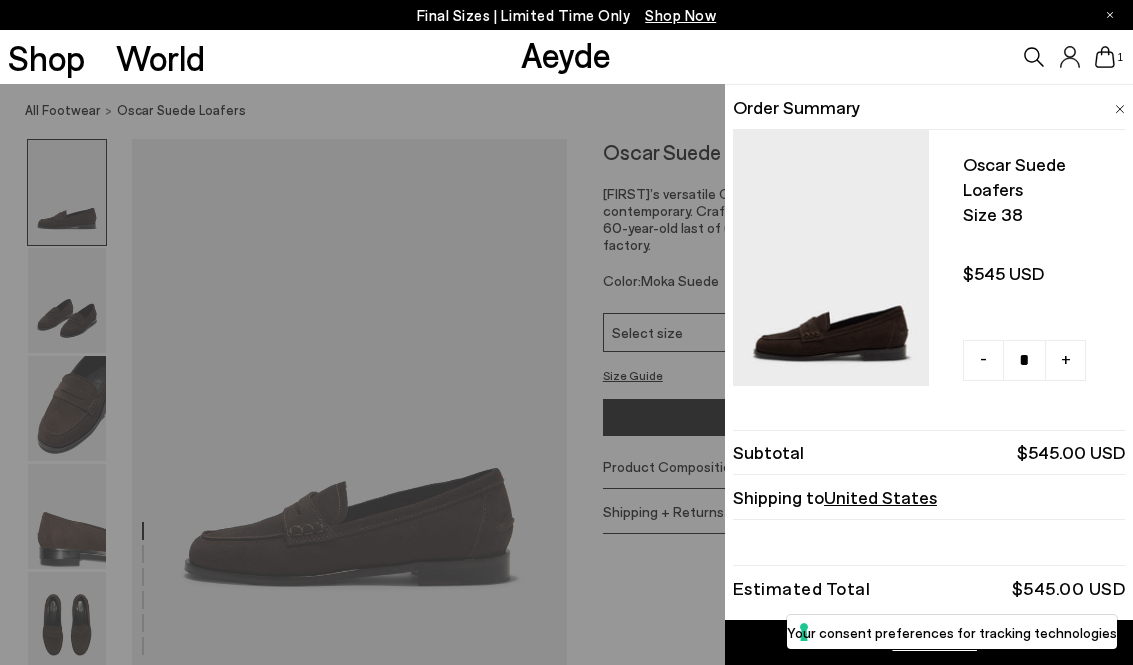 scroll, scrollTop: 3078, scrollLeft: 0, axis: vertical 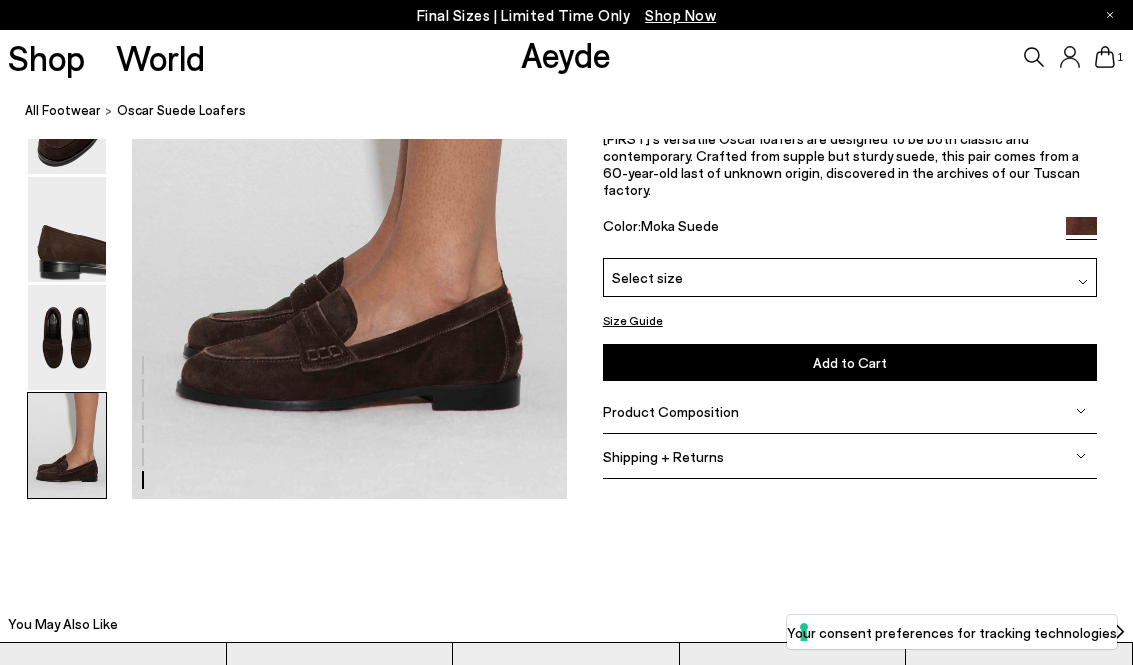 click at bounding box center [1081, 231] 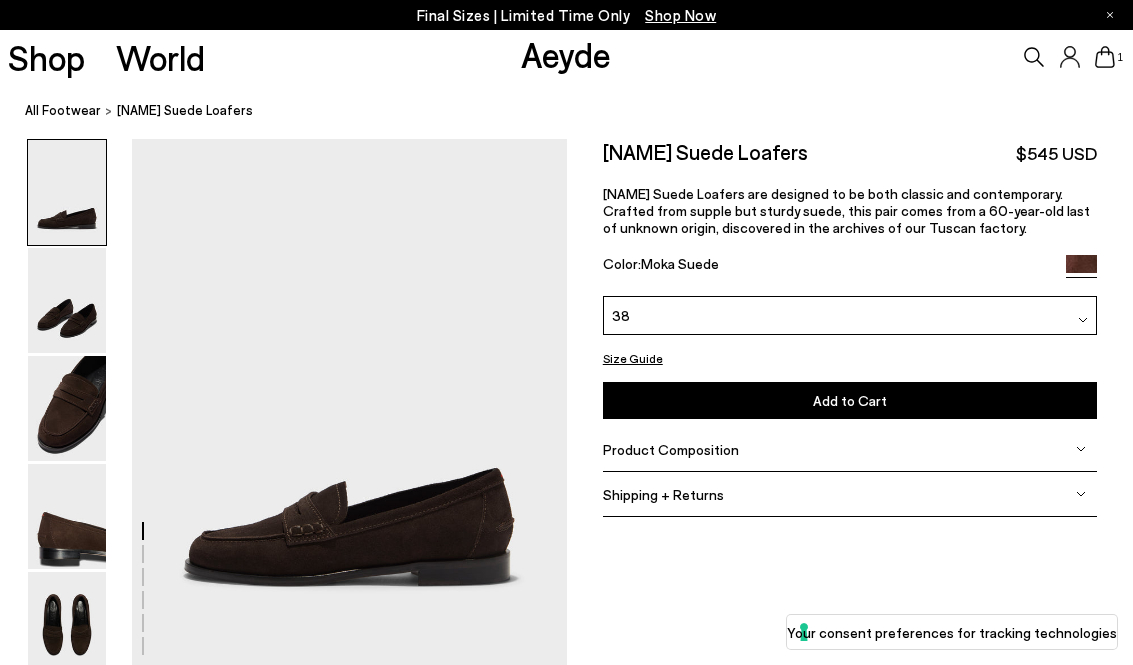 scroll, scrollTop: 0, scrollLeft: 0, axis: both 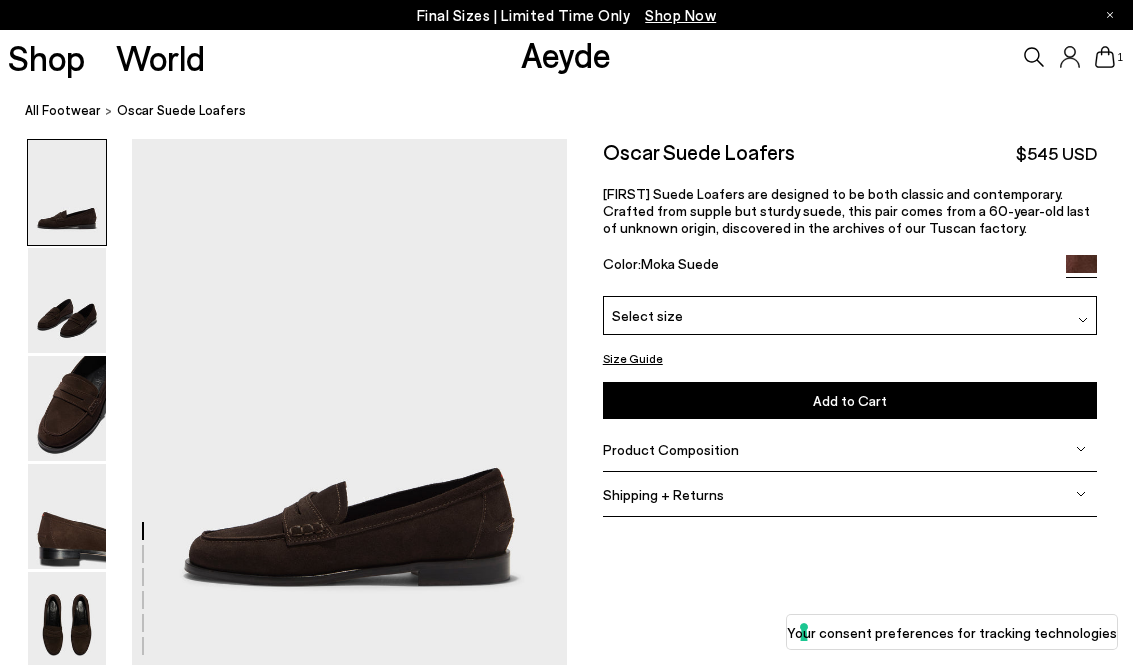 click at bounding box center [1081, 270] 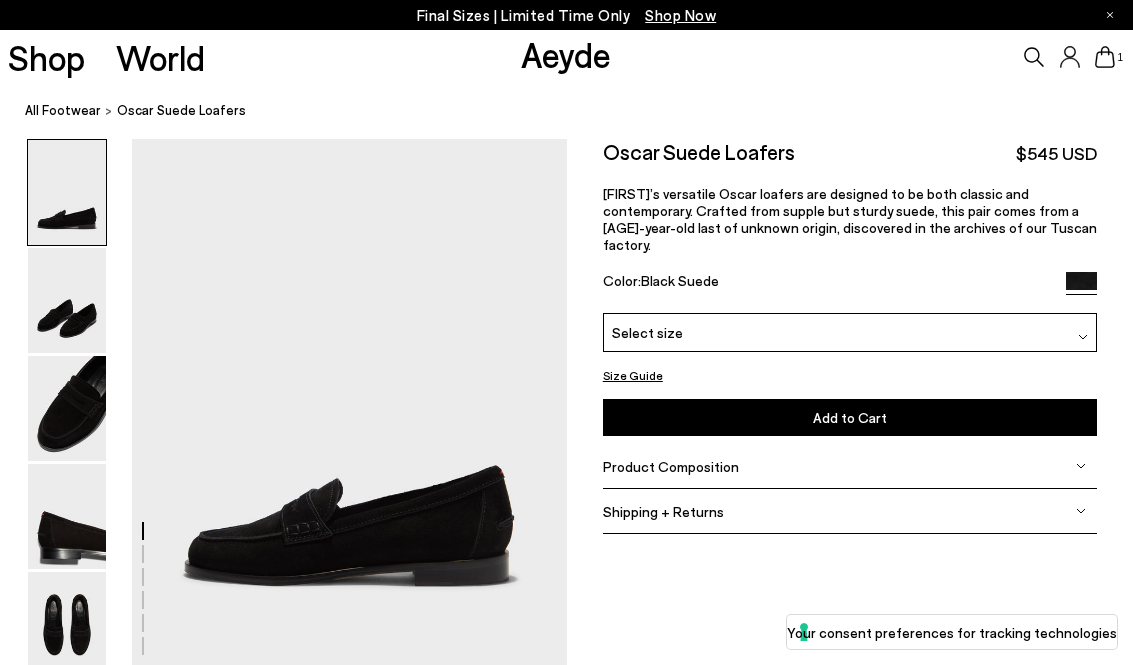 scroll, scrollTop: 0, scrollLeft: 0, axis: both 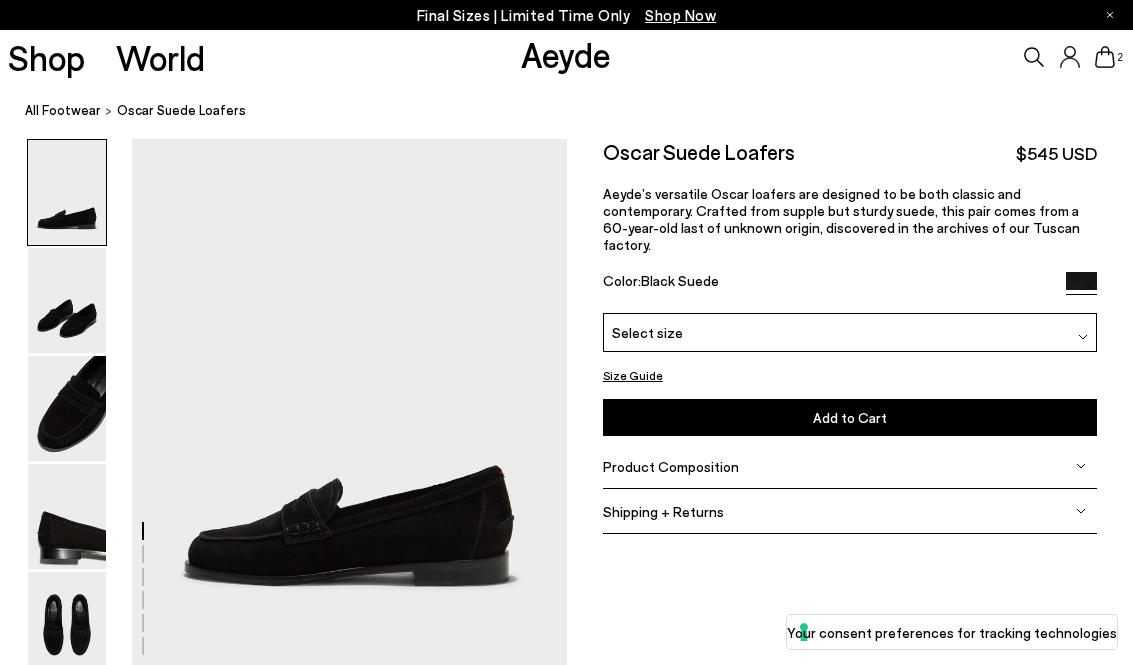 click on "2" at bounding box center [1120, 57] 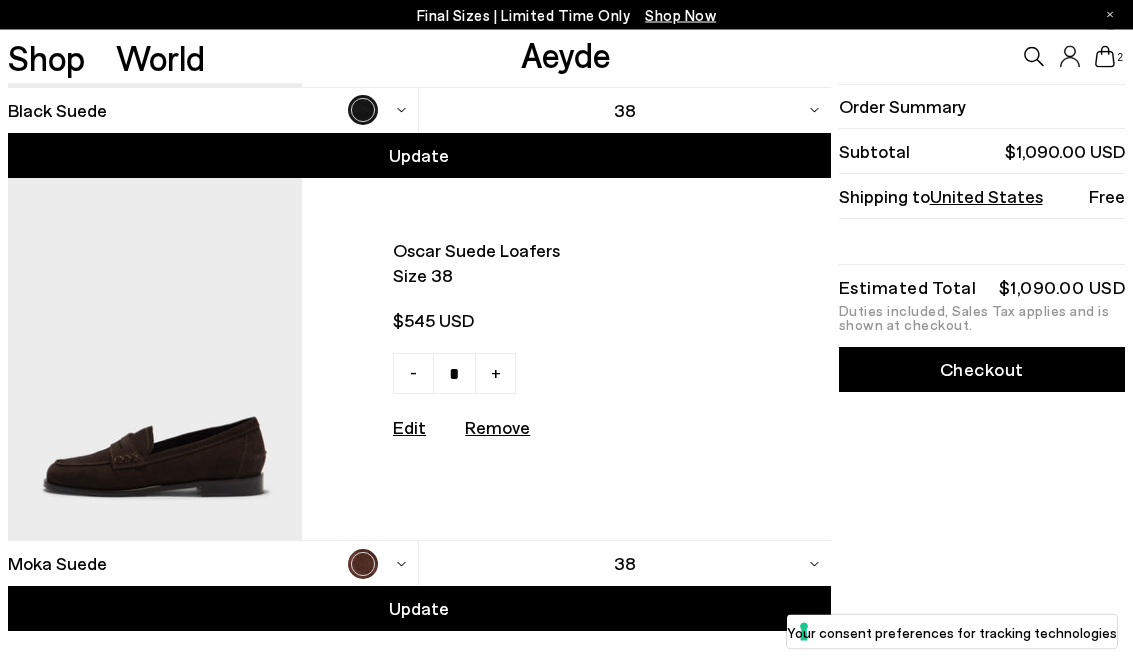 scroll, scrollTop: 362, scrollLeft: 0, axis: vertical 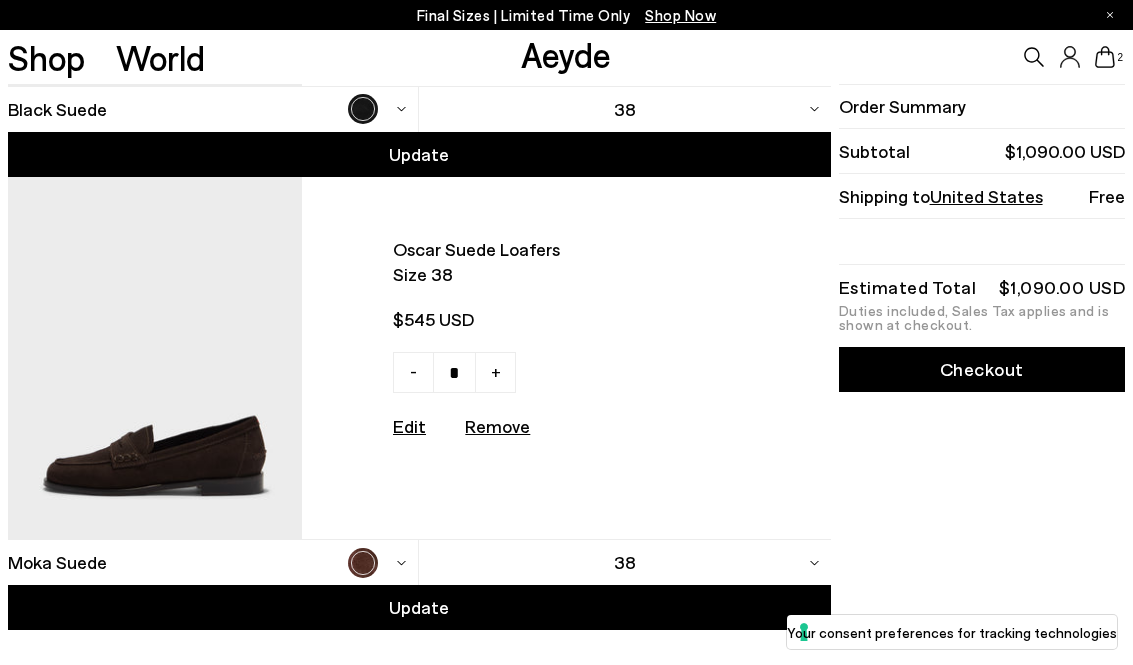 type on "*" 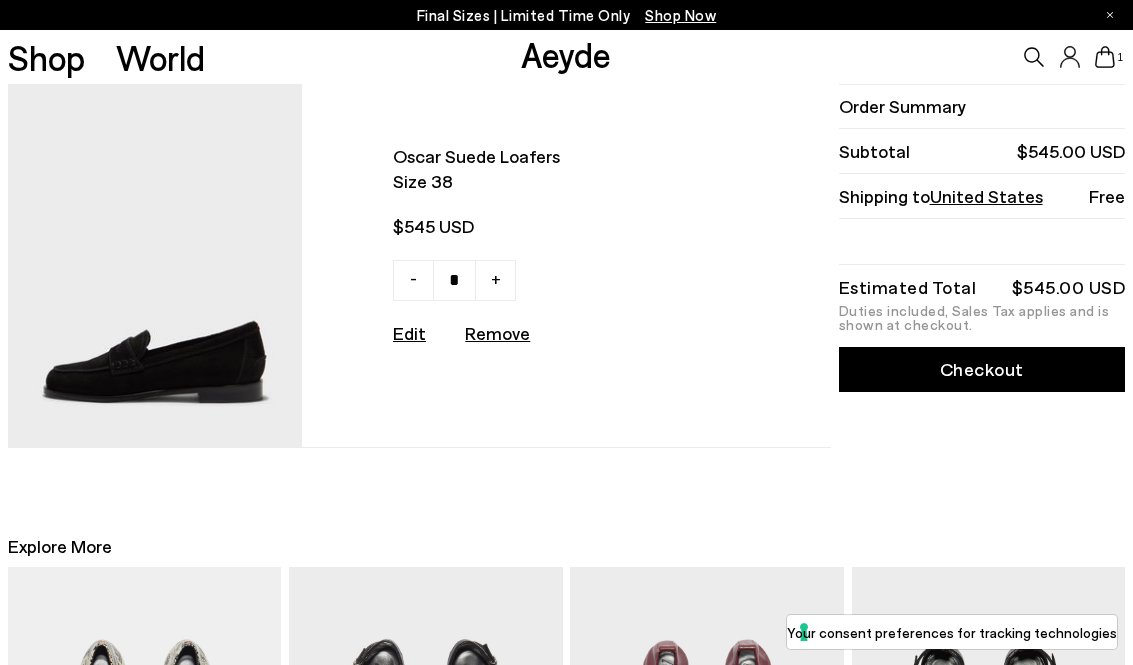 scroll, scrollTop: 0, scrollLeft: 0, axis: both 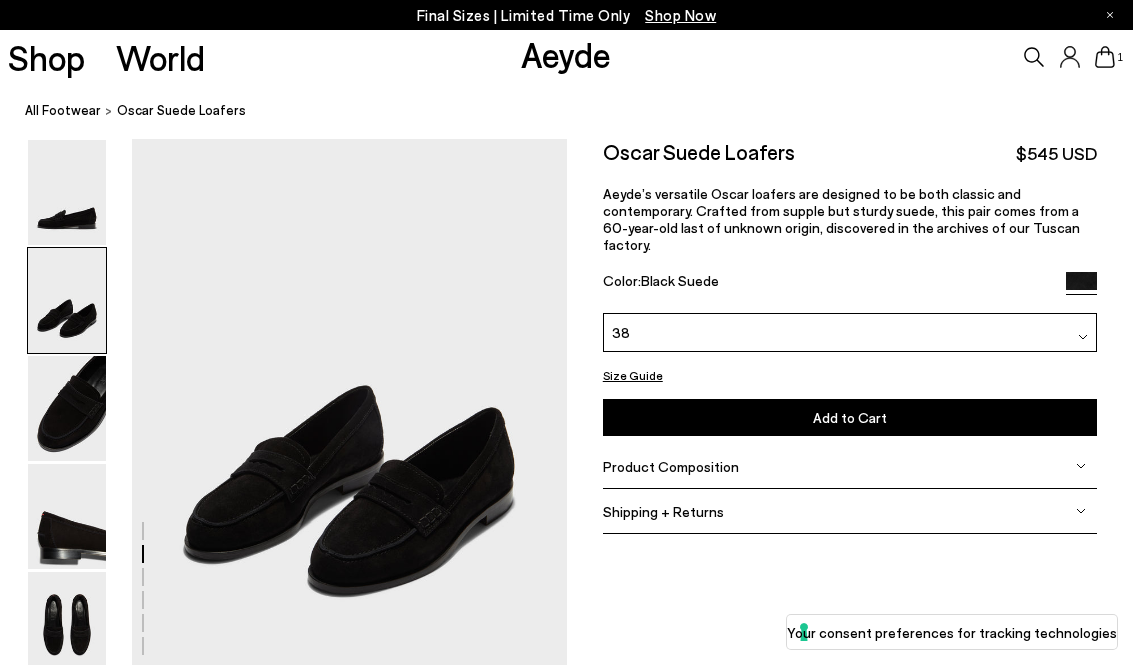 click at bounding box center (67, 192) 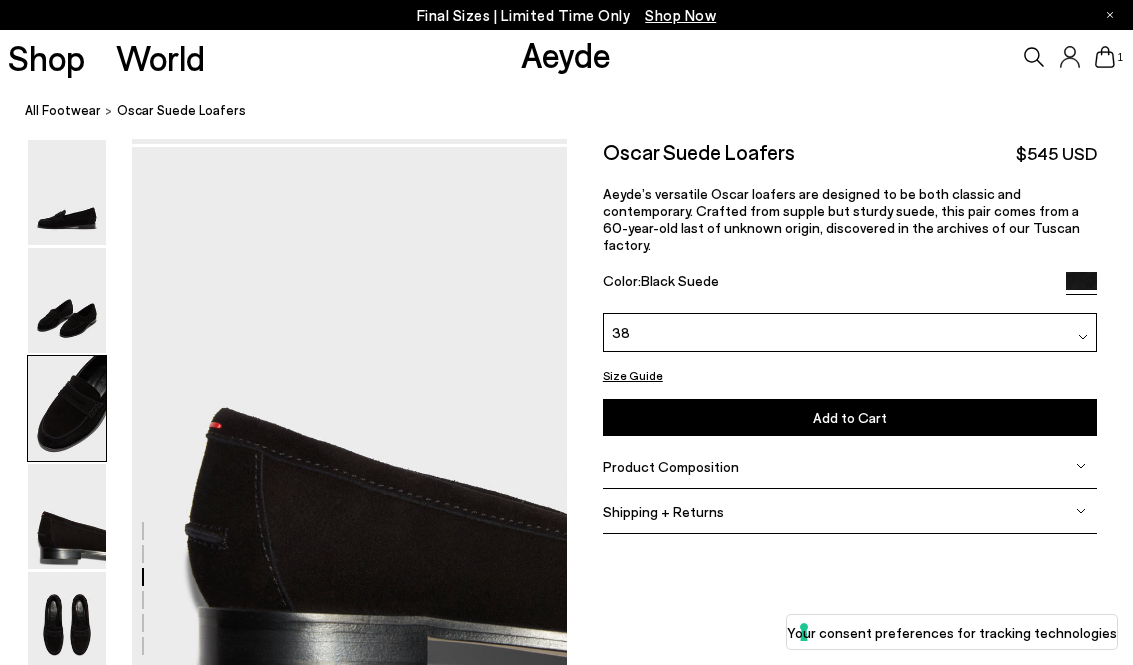 scroll, scrollTop: 1730, scrollLeft: 0, axis: vertical 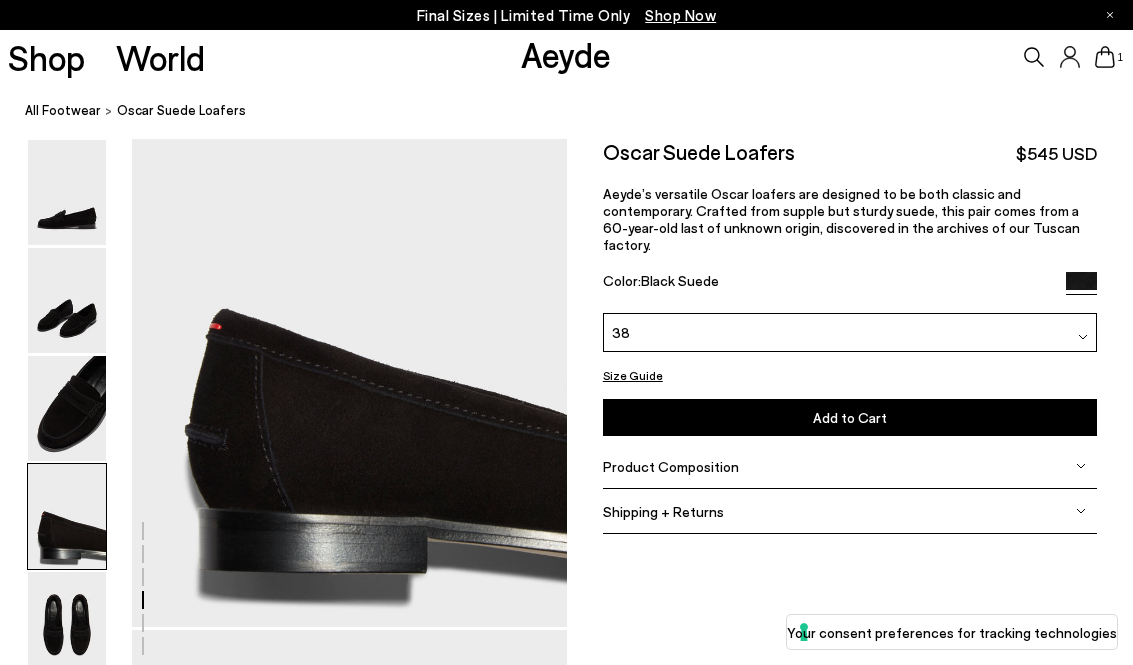 click at bounding box center [67, 408] 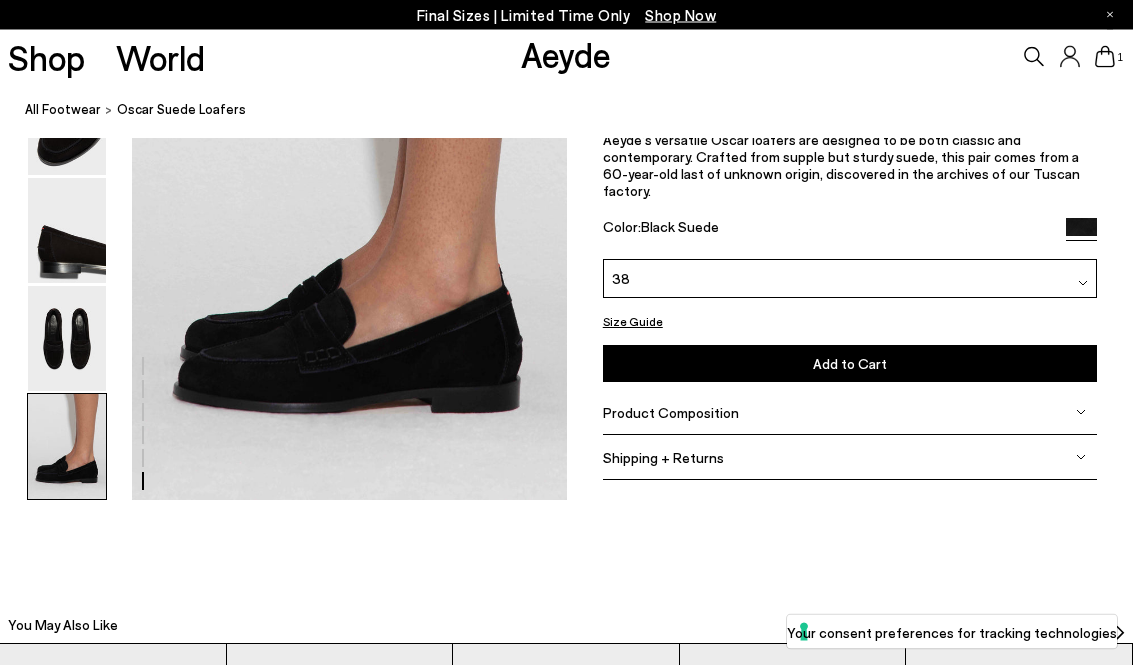 scroll, scrollTop: 3078, scrollLeft: 0, axis: vertical 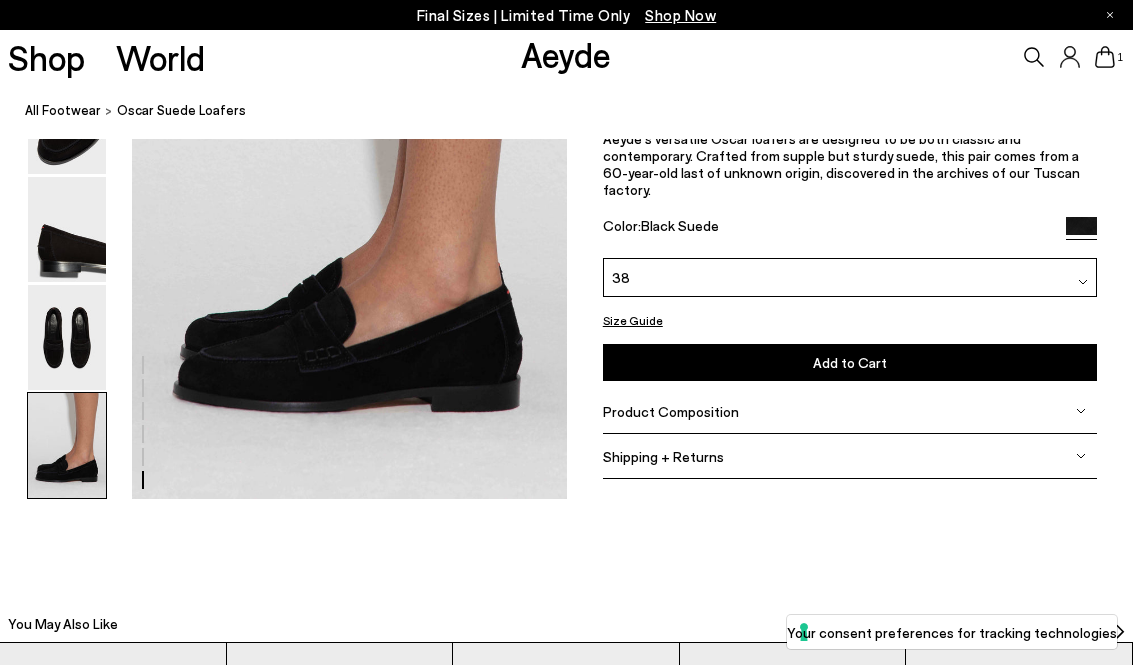 click on "Free shipping to United States on all orders
Your item is added to cart.
View Cart
×
Final Sizes | Limited Time Only
Shop Now
Shop
World
Aeyde" at bounding box center (566, -2746) 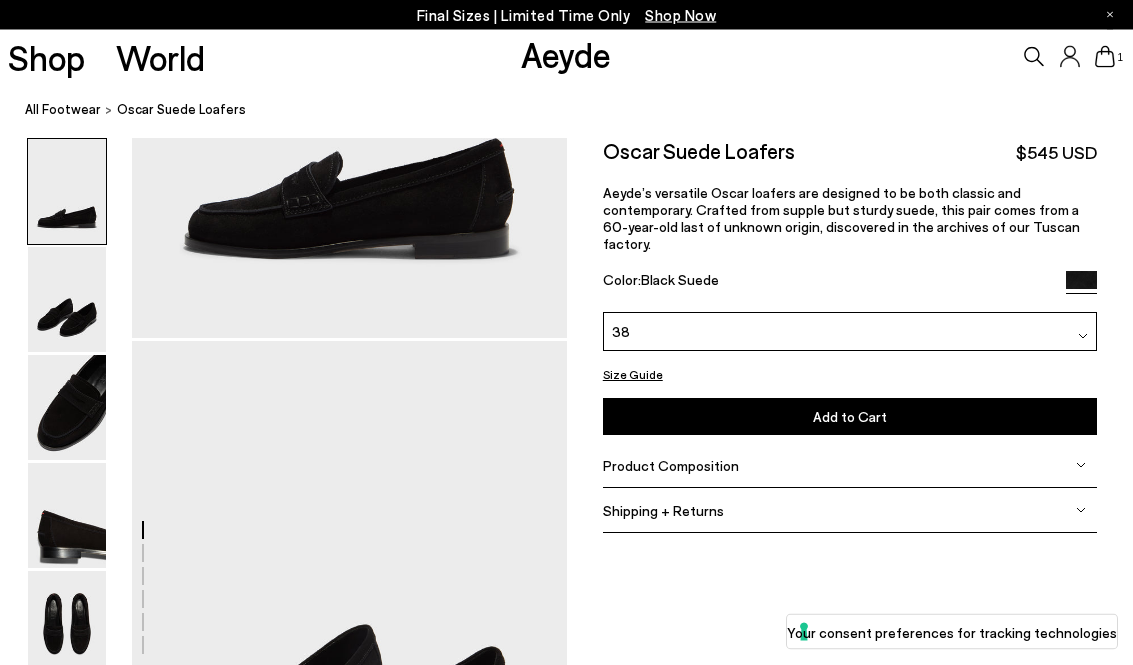 scroll, scrollTop: 322, scrollLeft: 0, axis: vertical 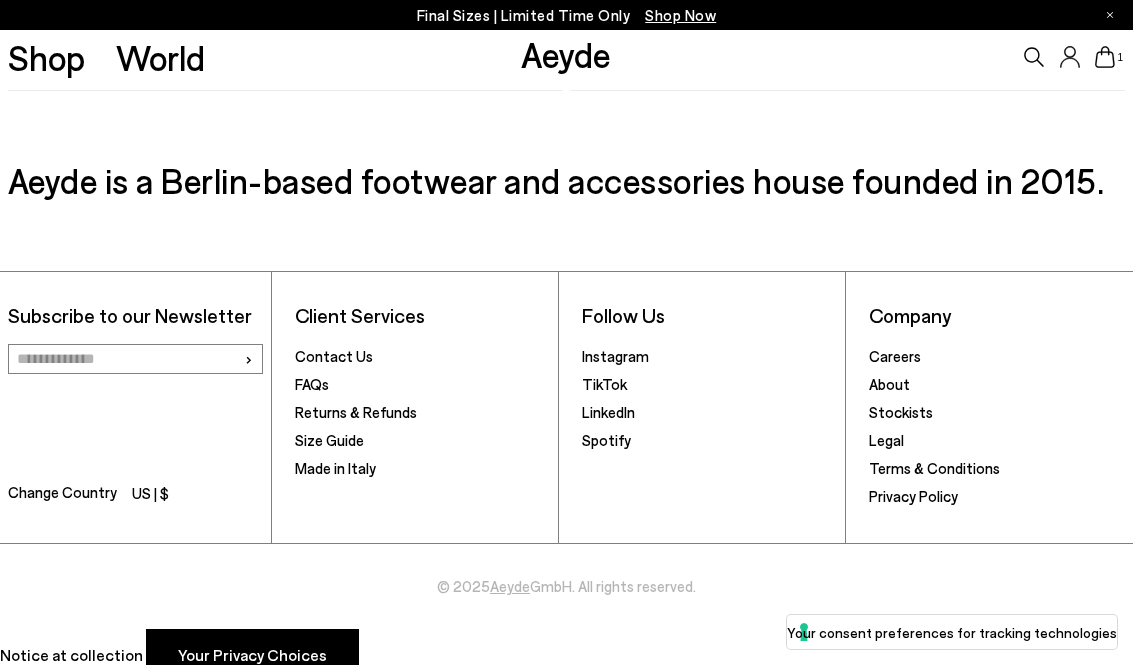 click on "Returns & Refunds" at bounding box center [356, 412] 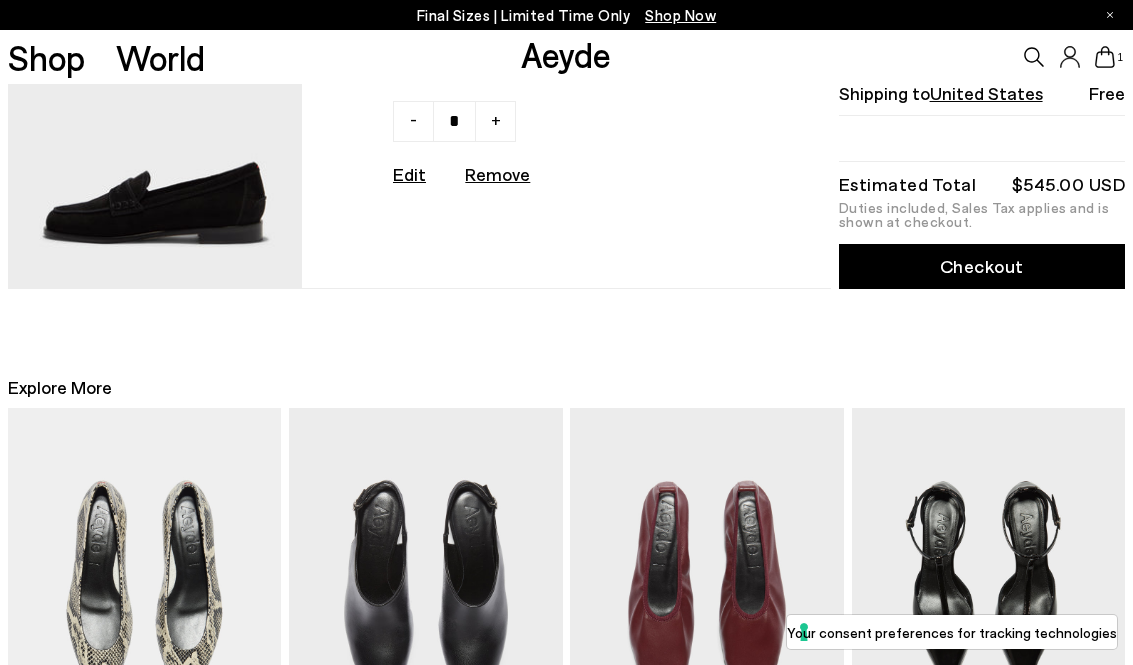 scroll, scrollTop: 0, scrollLeft: 0, axis: both 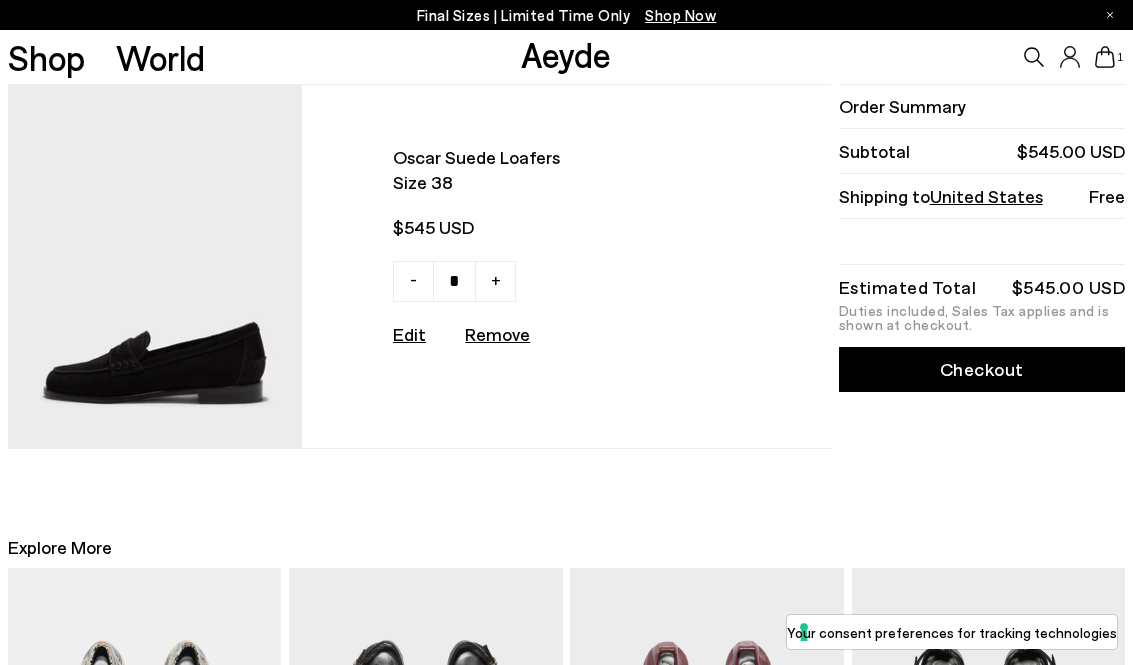 click on "Checkout" at bounding box center [982, 369] 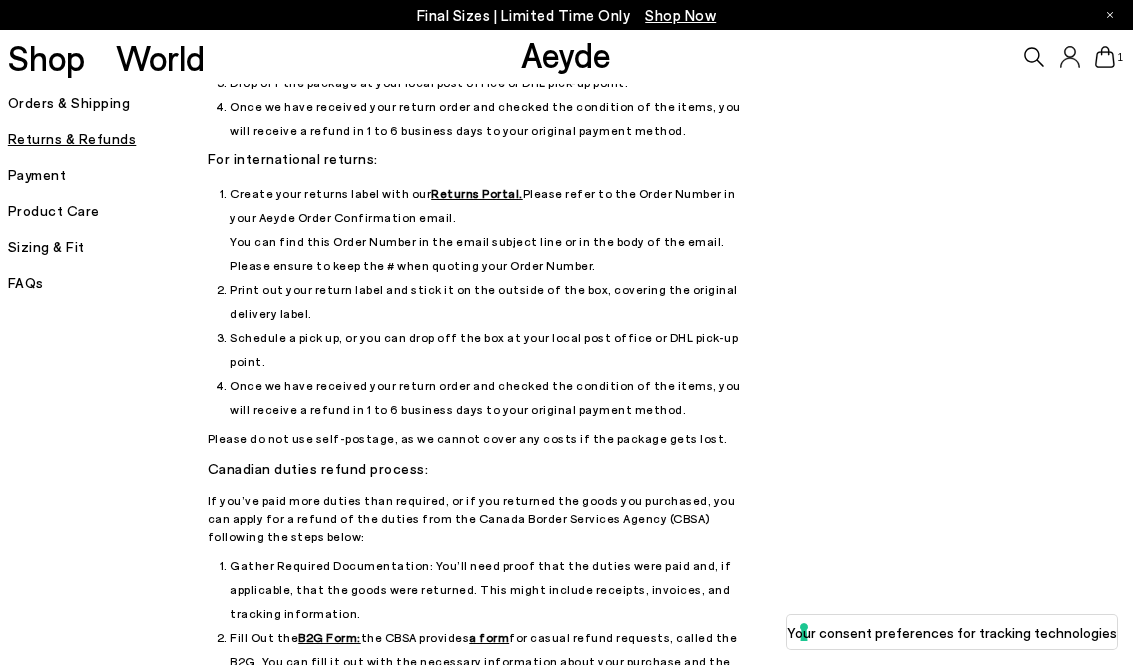 scroll, scrollTop: 0, scrollLeft: 0, axis: both 